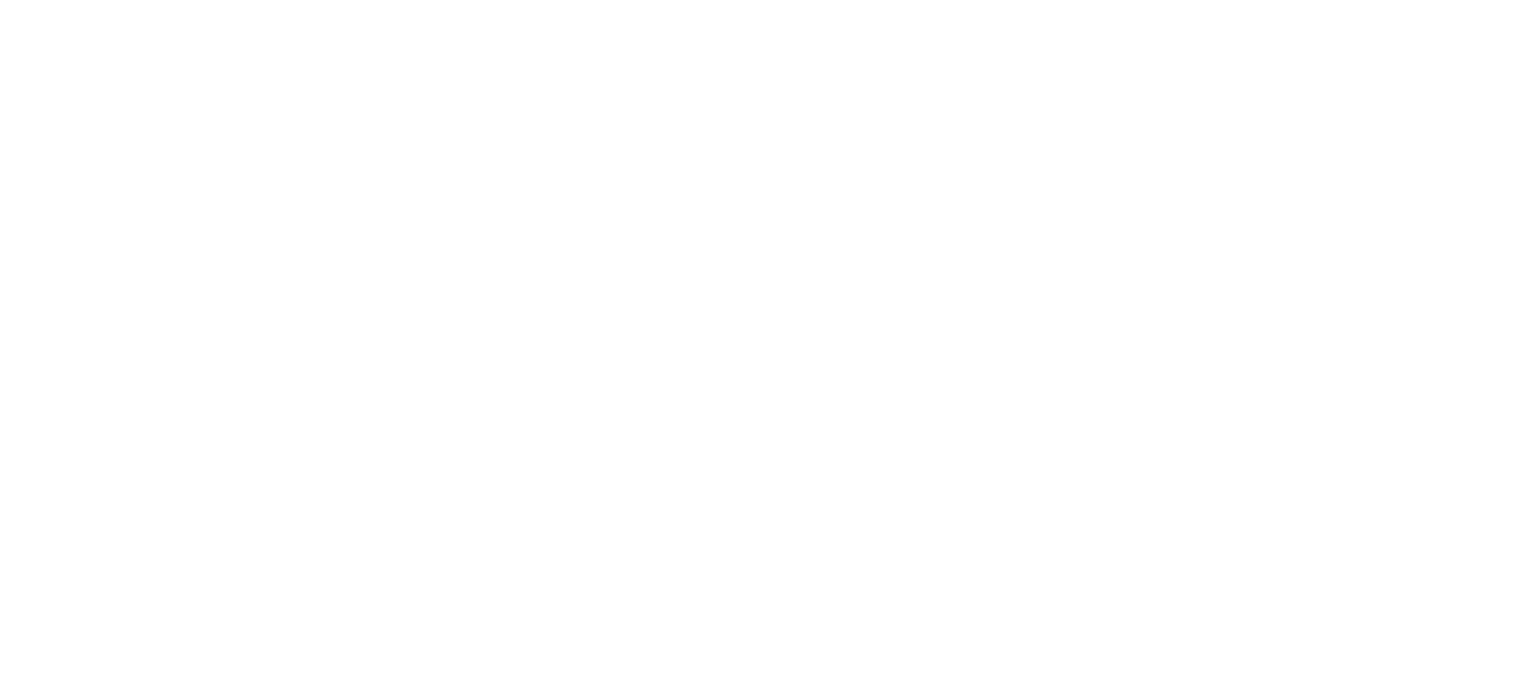 scroll, scrollTop: 0, scrollLeft: 0, axis: both 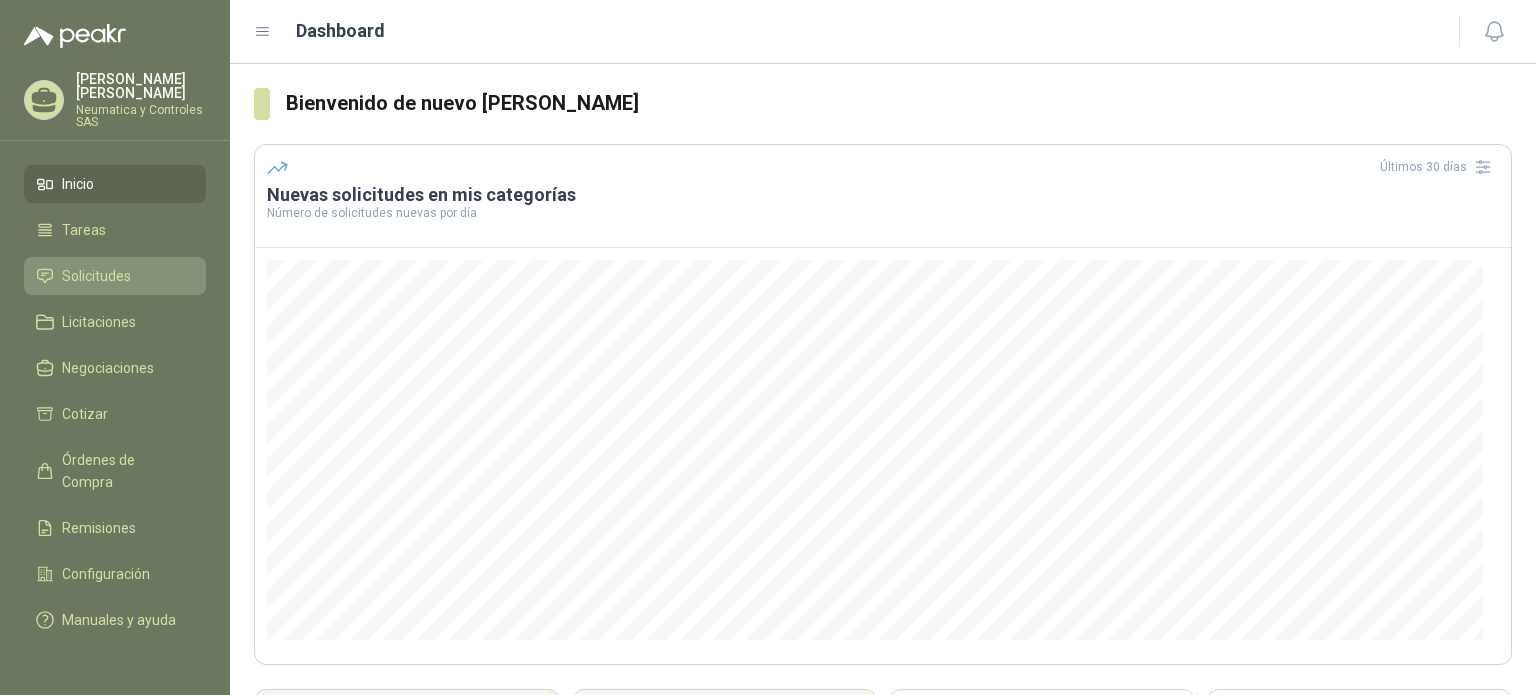 click on "Solicitudes" at bounding box center (96, 276) 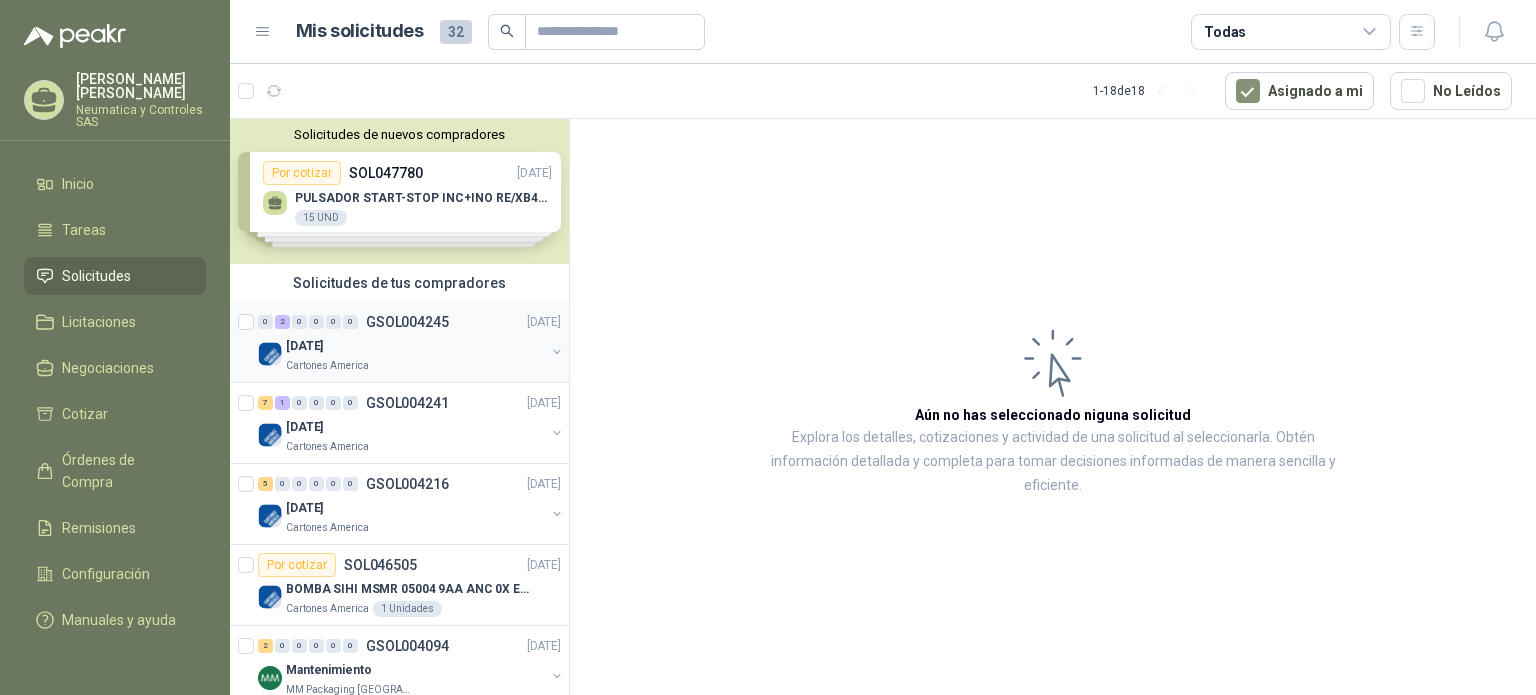 click on "[DATE]" at bounding box center [415, 346] 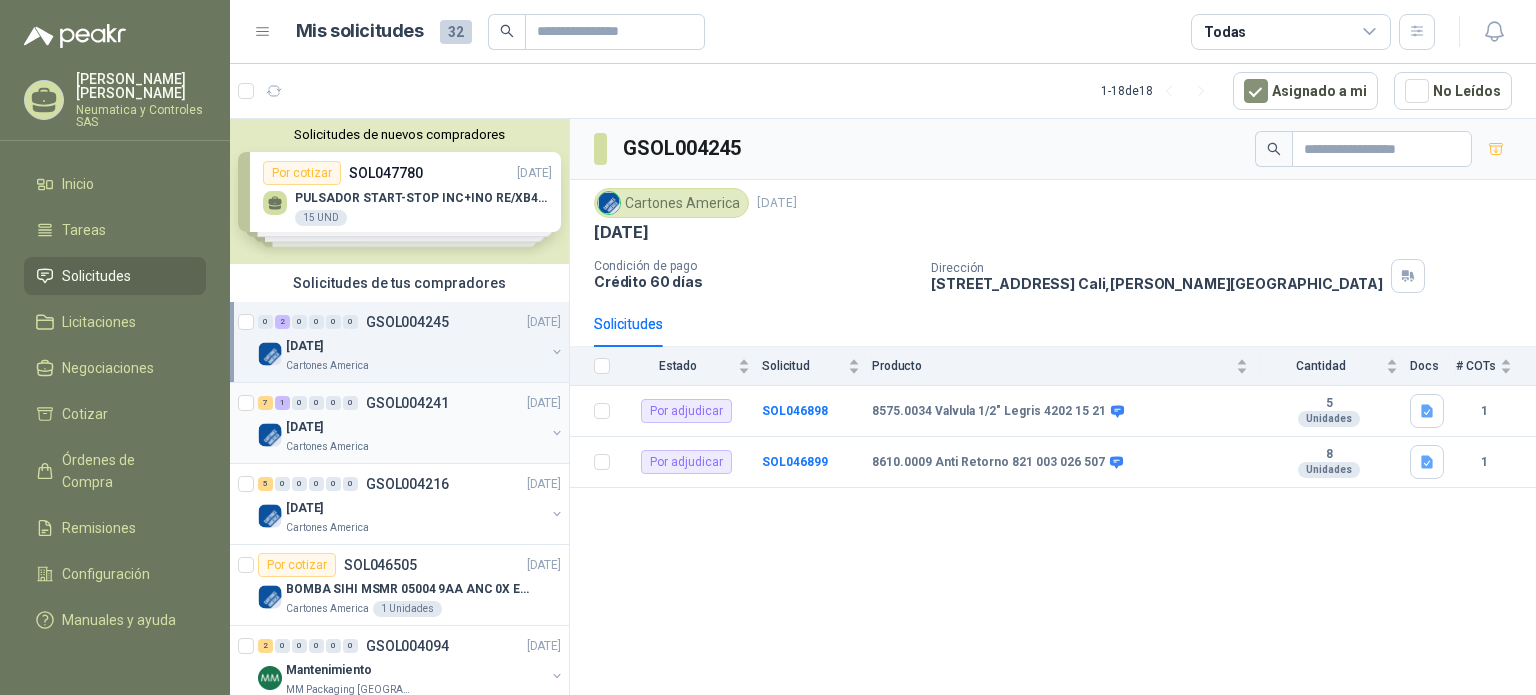 click on "Cartones America" at bounding box center (415, 447) 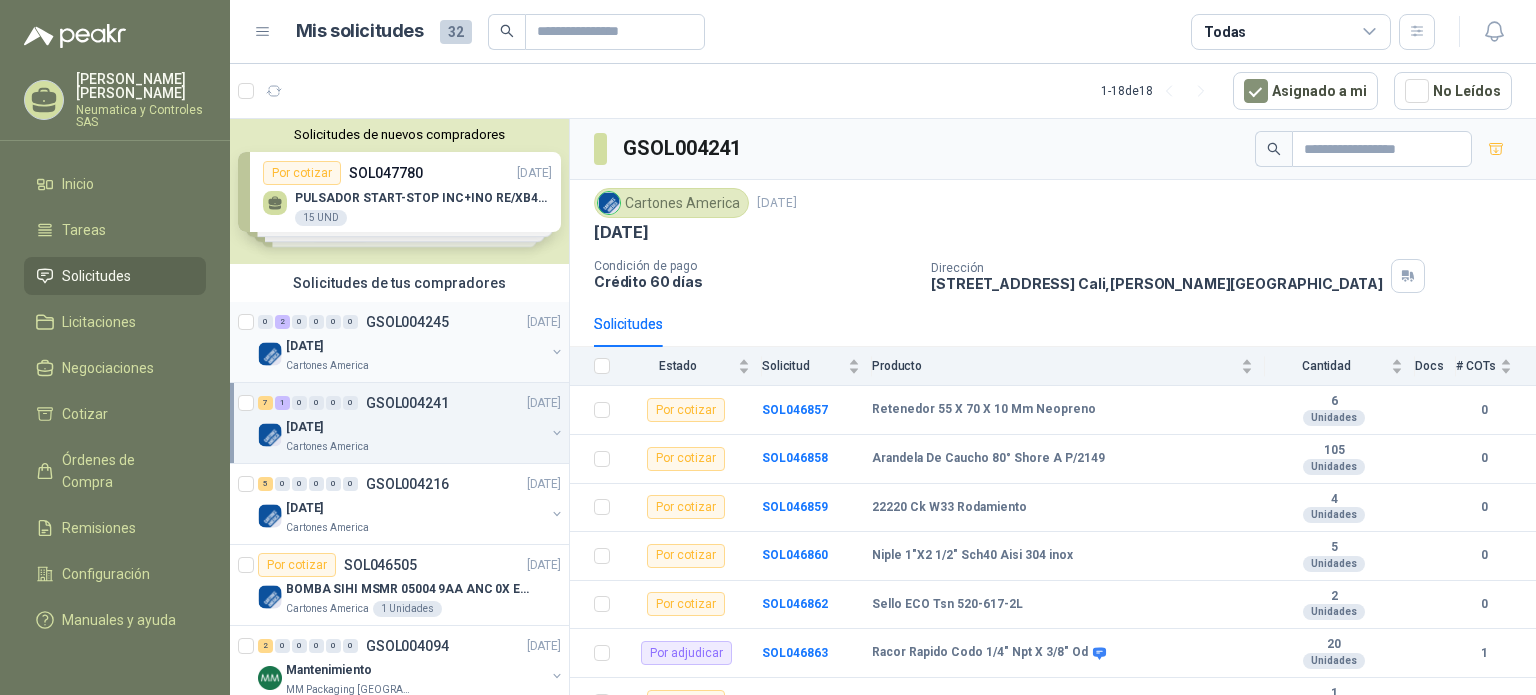click on "[DATE]" at bounding box center (415, 346) 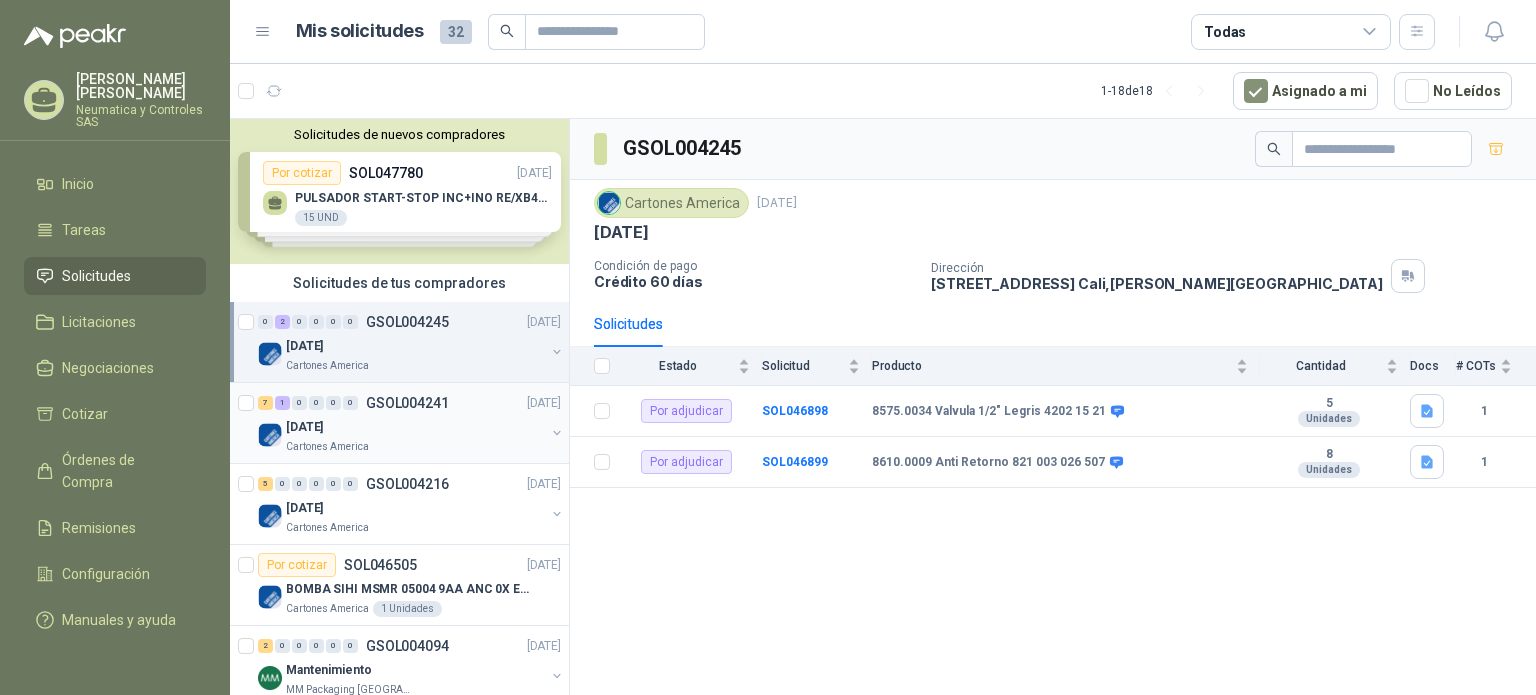 click on "[DATE]" at bounding box center (415, 427) 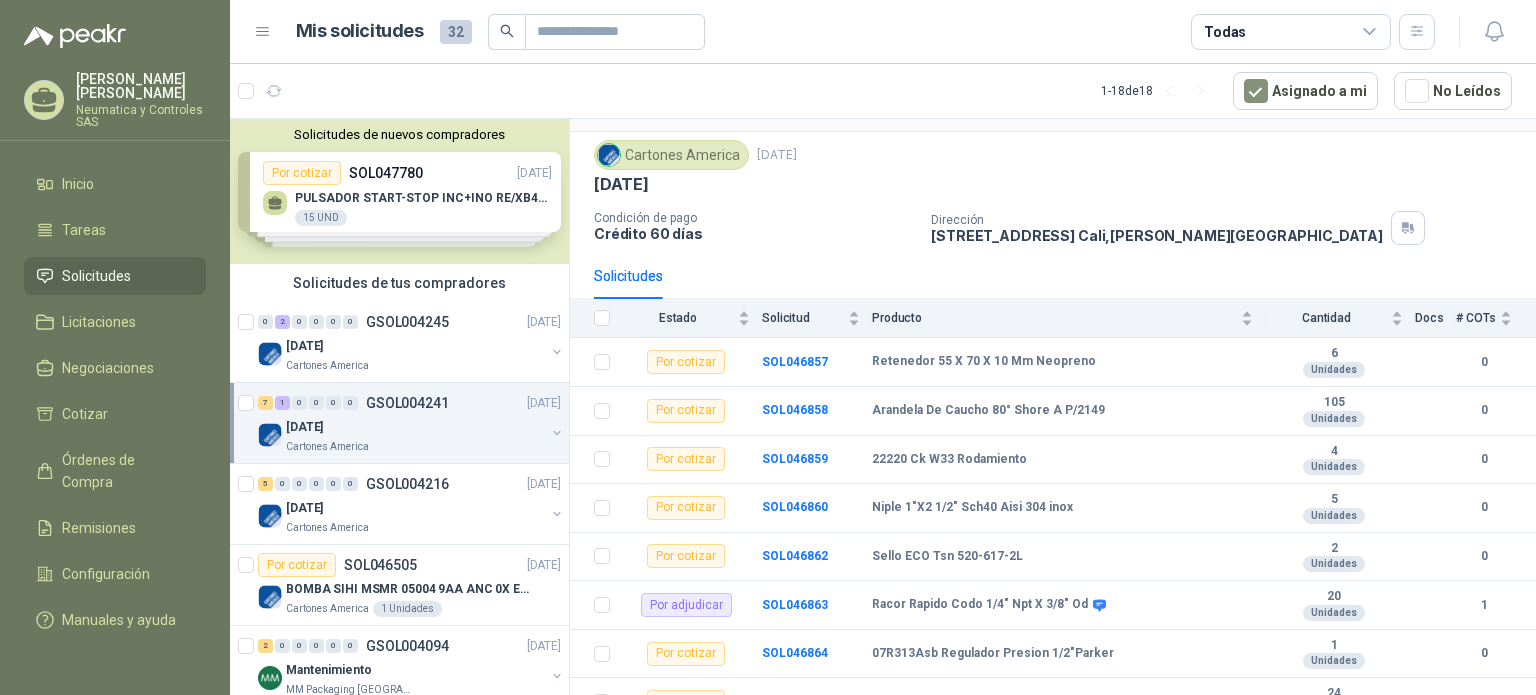 scroll, scrollTop: 71, scrollLeft: 0, axis: vertical 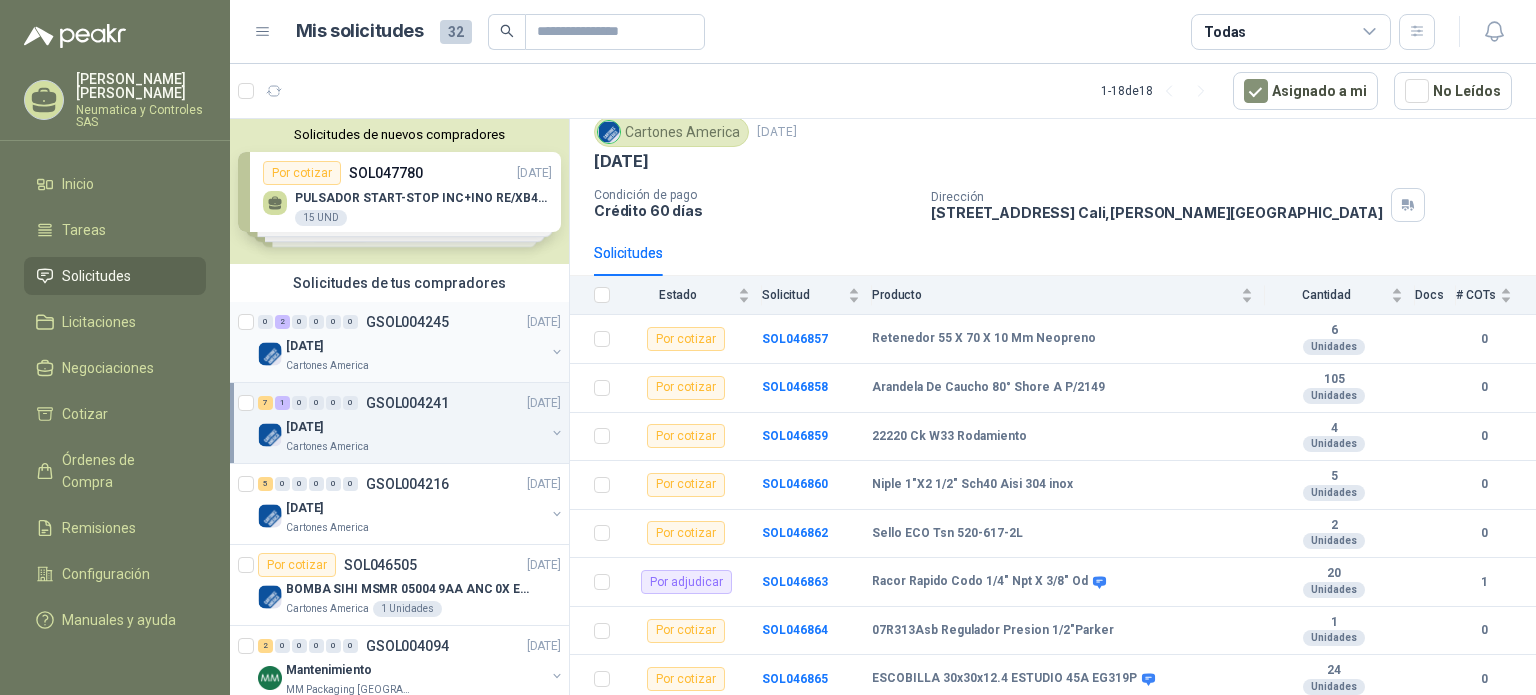 click on "[DATE]" at bounding box center [415, 346] 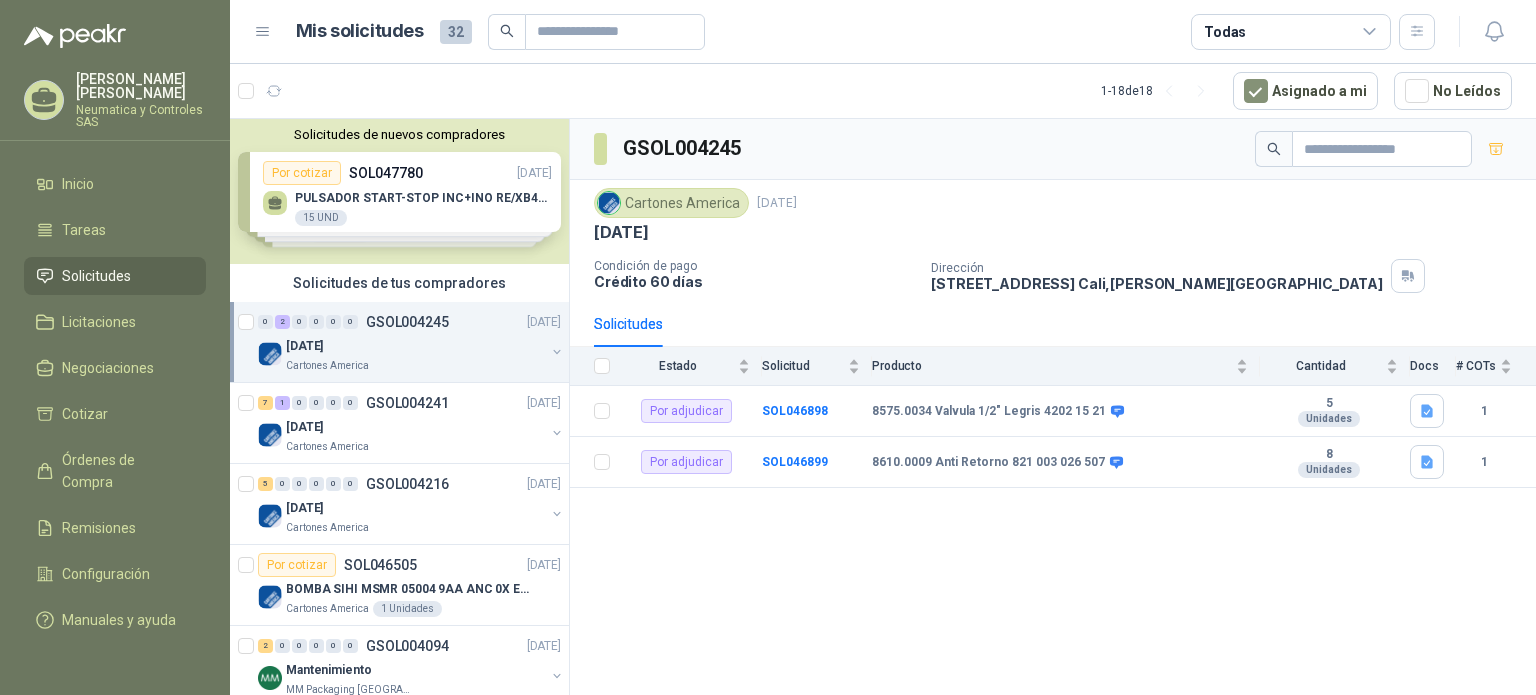 click on "Solicitudes de nuevos compradores Por cotizar SOL047780 [DATE]   PULSADOR START-STOP INC+INO RE/XB4BL7315 [PERSON_NAME] 15   UND  Por cotizar SOL047701 [DATE]   CARRETILLA BUGI METALICA  4   Unidades Por cotizar SOL047697 [DATE]   SELLO MECANICO DE 1 1/2"  SEALCO -500 SIC/SIC/VITON MONORESORTE 4   Unidades Por cotizar SOL047698 [DATE]   SELLO MECANICO DE 1  1/4"  TIPO 21  SIC/SIC VITON 4   Unidades ¿Quieres recibir  cientos de solicitudes de compra  como estas todos los días? Agenda una reunión" at bounding box center [399, 191] 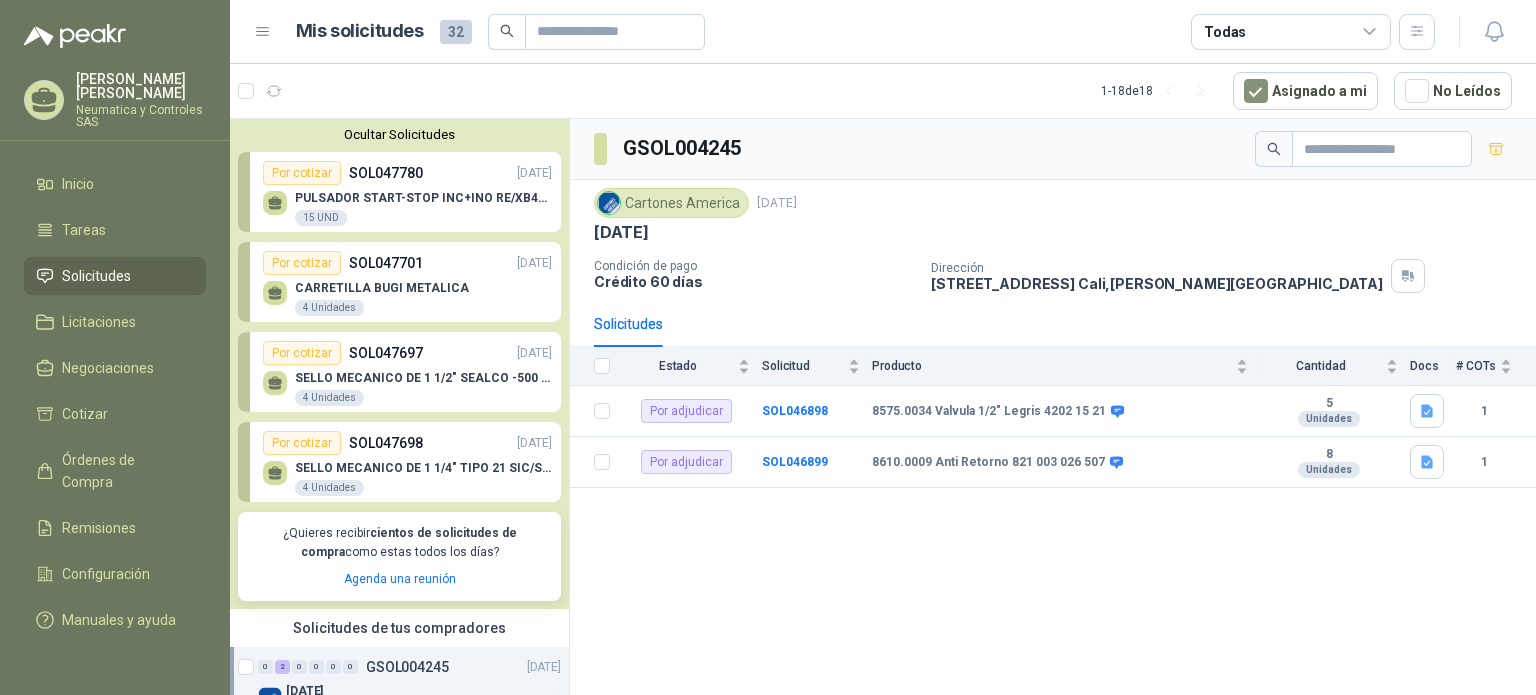 click on "PULSADOR START-STOP INC+INO RE/XB4BL7315 [PERSON_NAME] 15   UND" at bounding box center [423, 209] 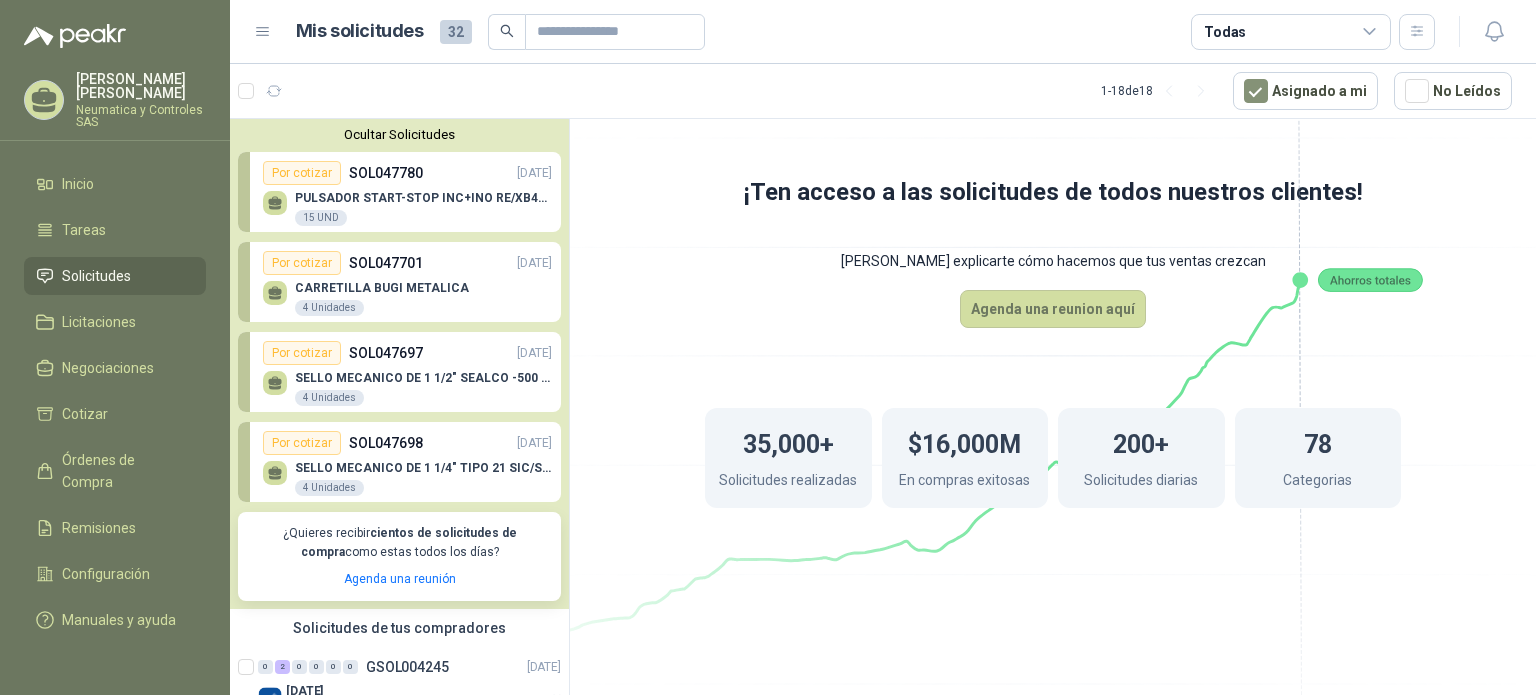 click on "Por cotizar" at bounding box center (302, 173) 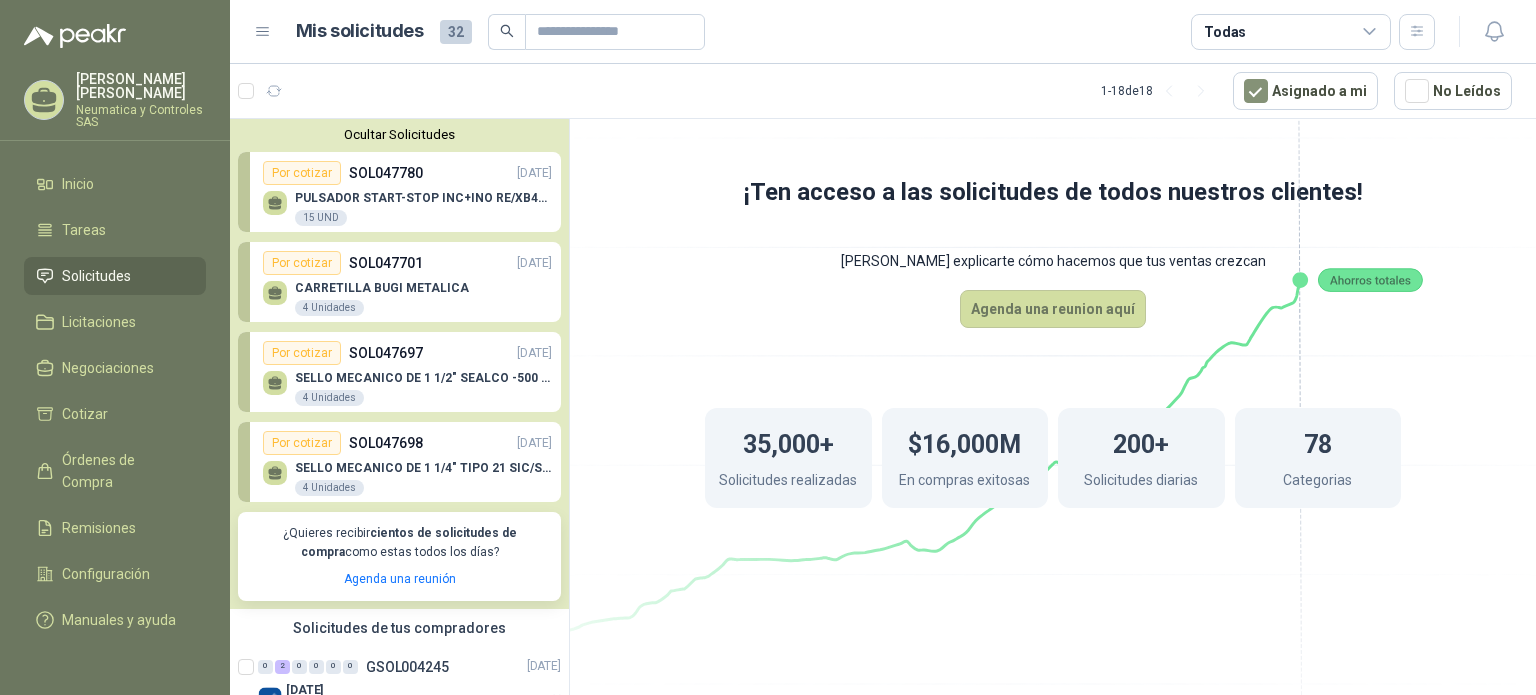 click on "Ocultar Solicitudes" at bounding box center (399, 134) 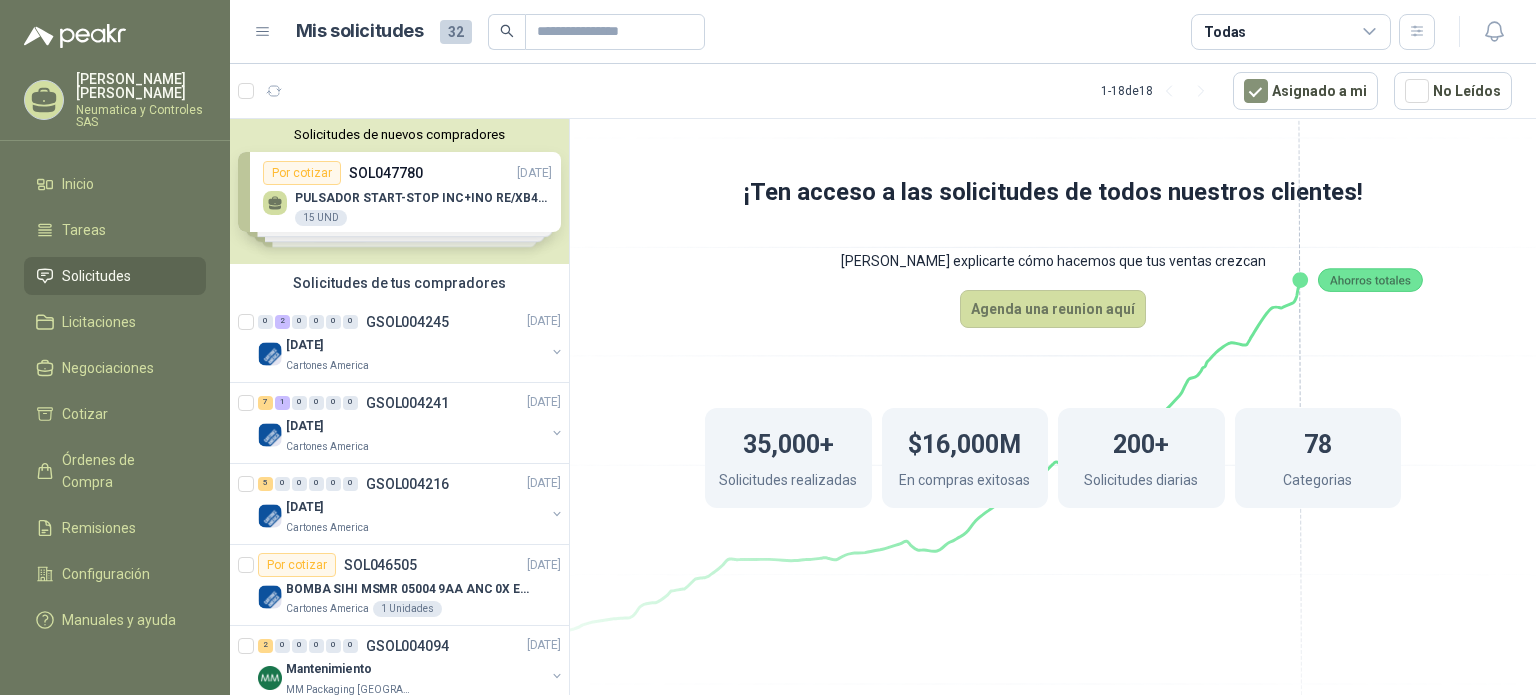 click on "Solicitudes de nuevos compradores" at bounding box center (399, 134) 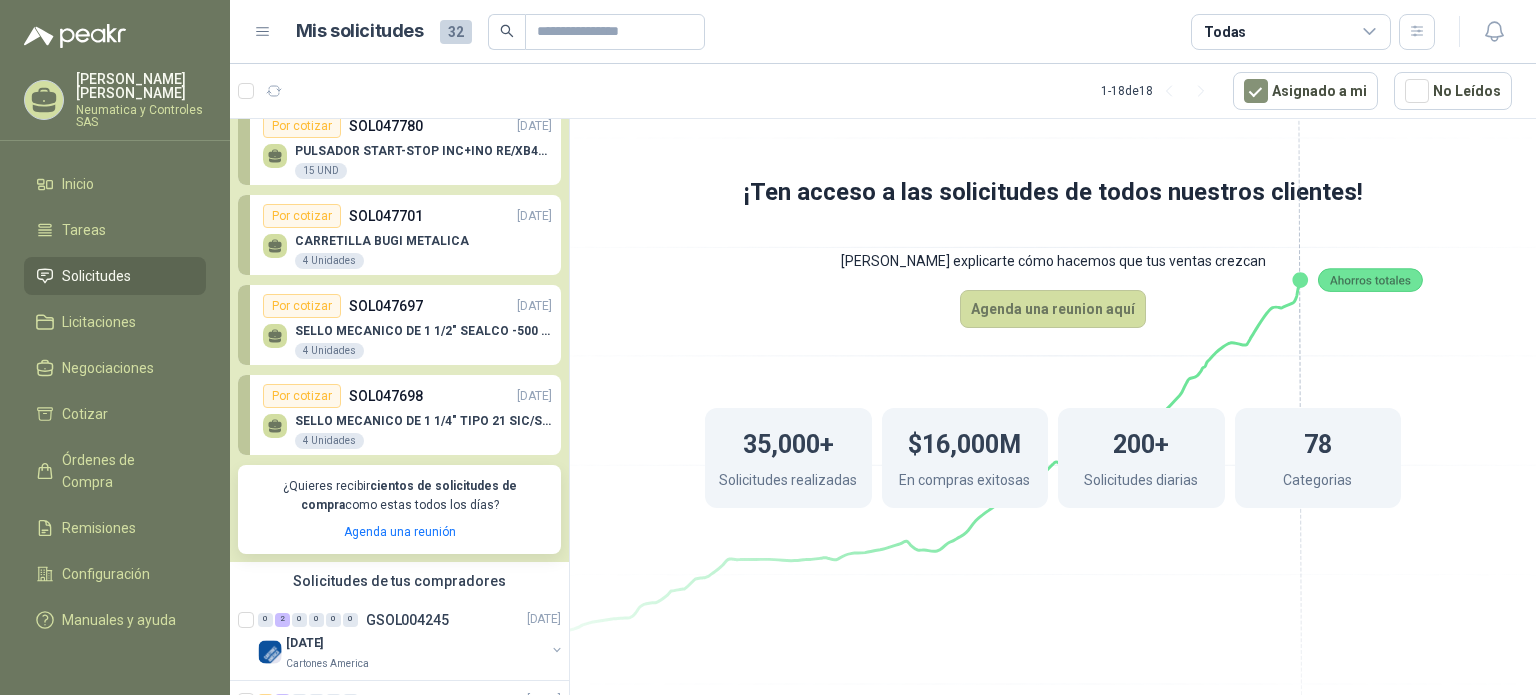 scroll, scrollTop: 0, scrollLeft: 0, axis: both 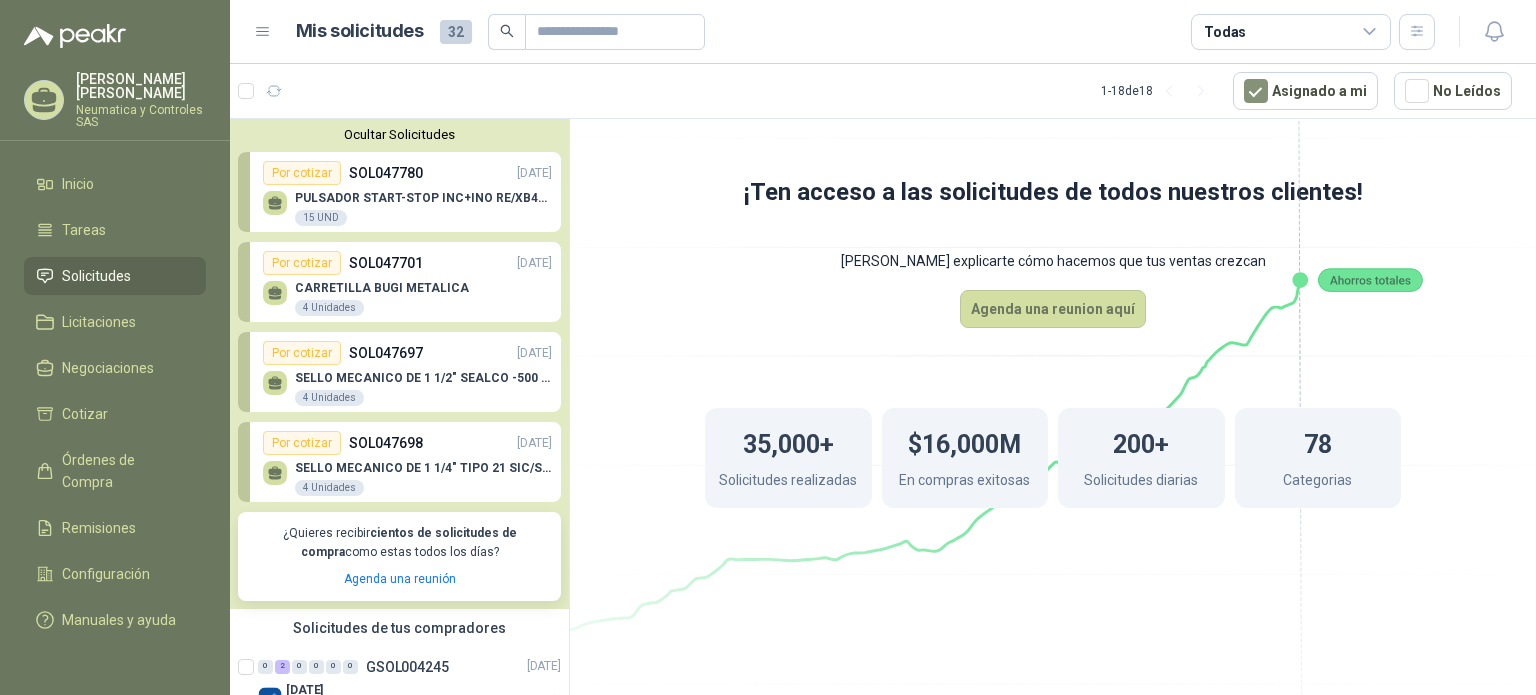 click on "Ocultar Solicitudes" at bounding box center [399, 134] 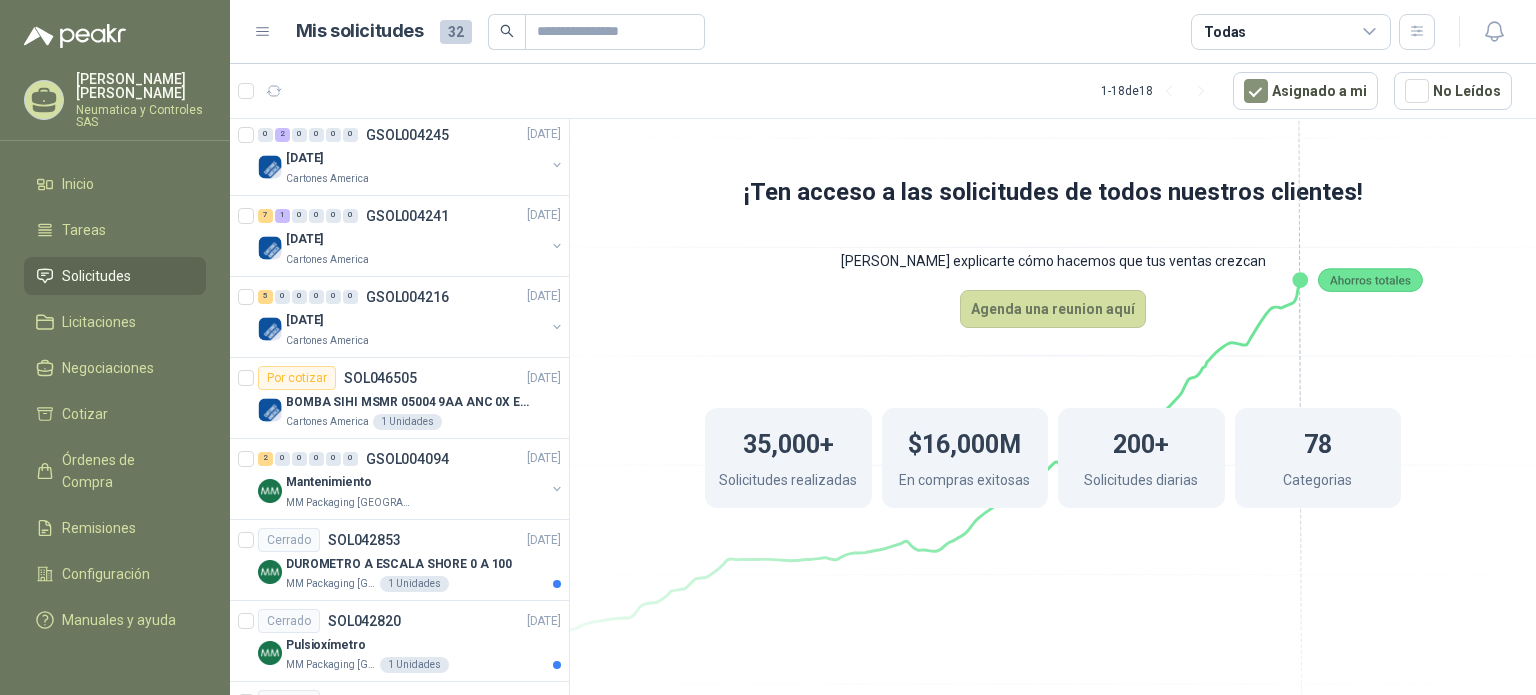 scroll, scrollTop: 189, scrollLeft: 0, axis: vertical 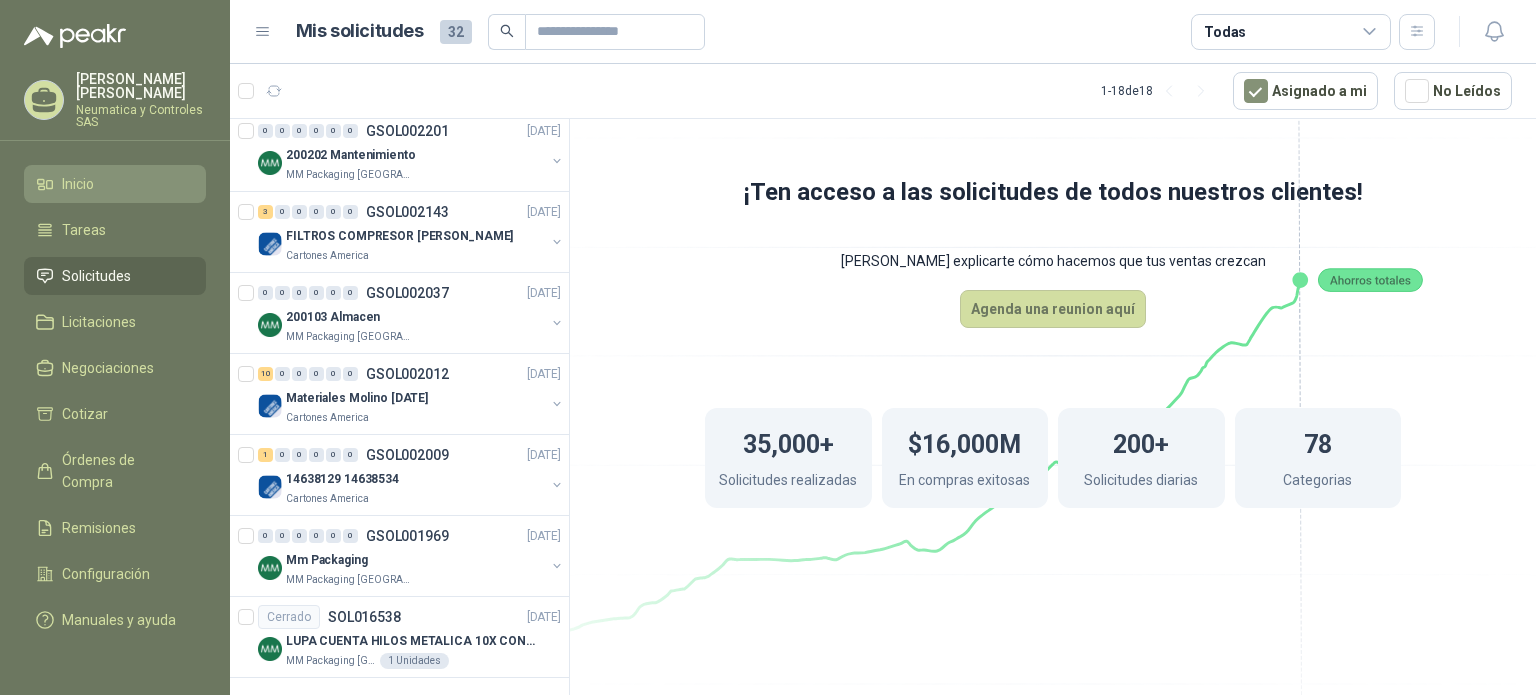 click on "Inicio" at bounding box center (115, 184) 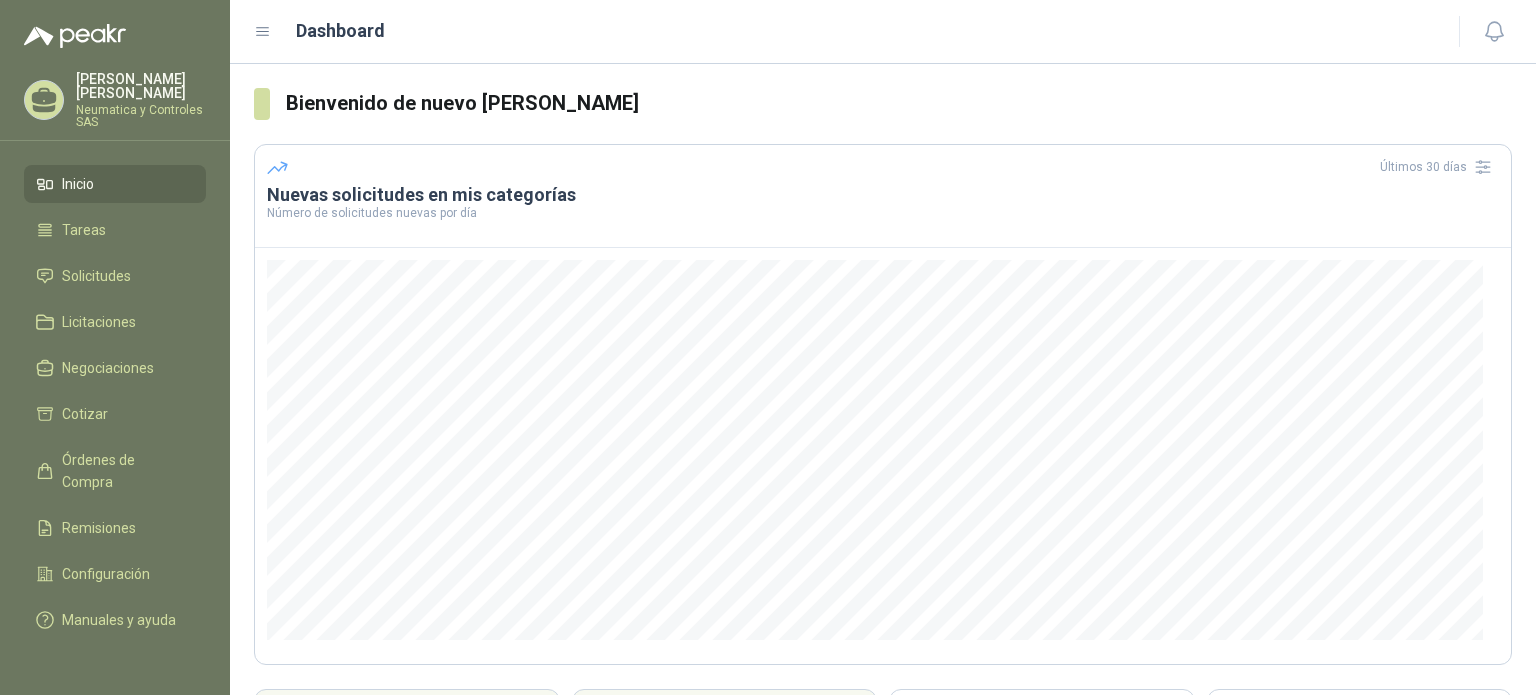 click on "Neumatica y Controles SAS" at bounding box center (141, 116) 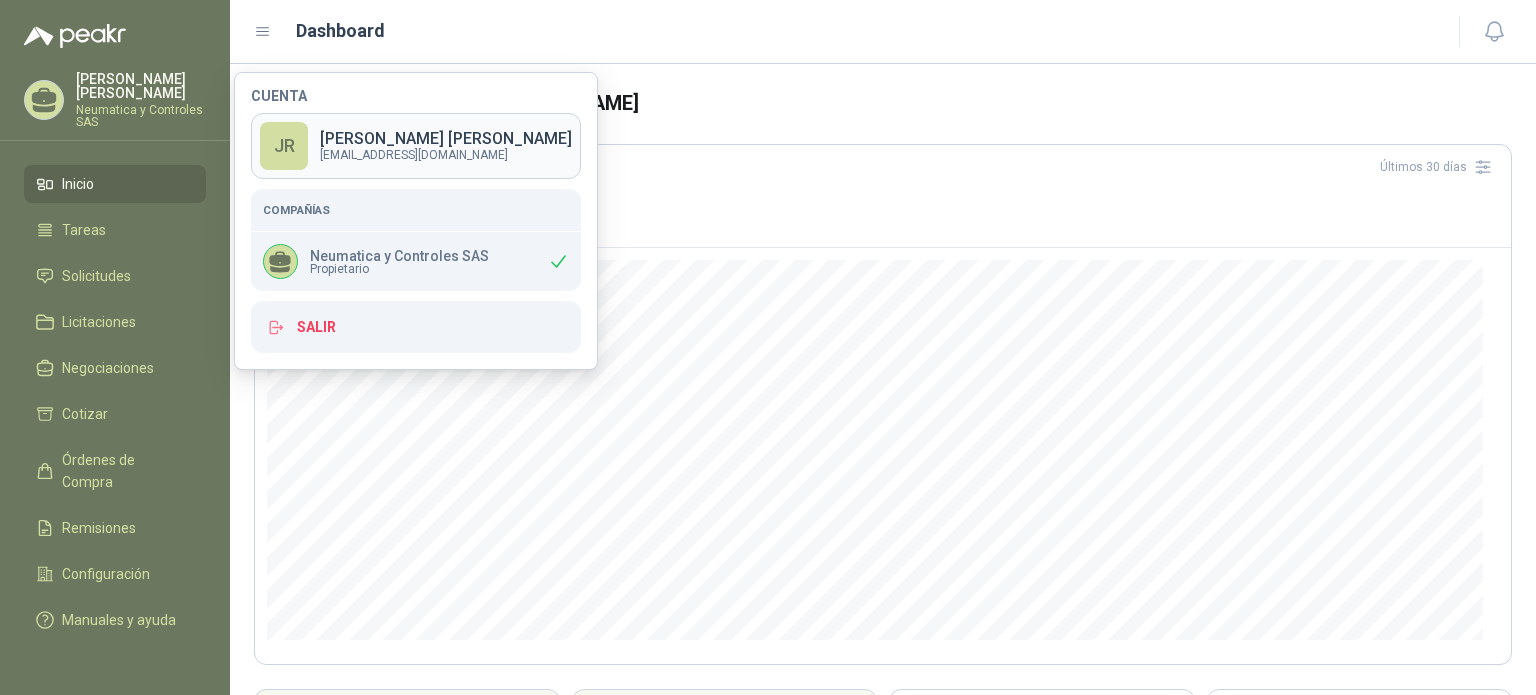 click on "[PERSON_NAME]" at bounding box center (446, 139) 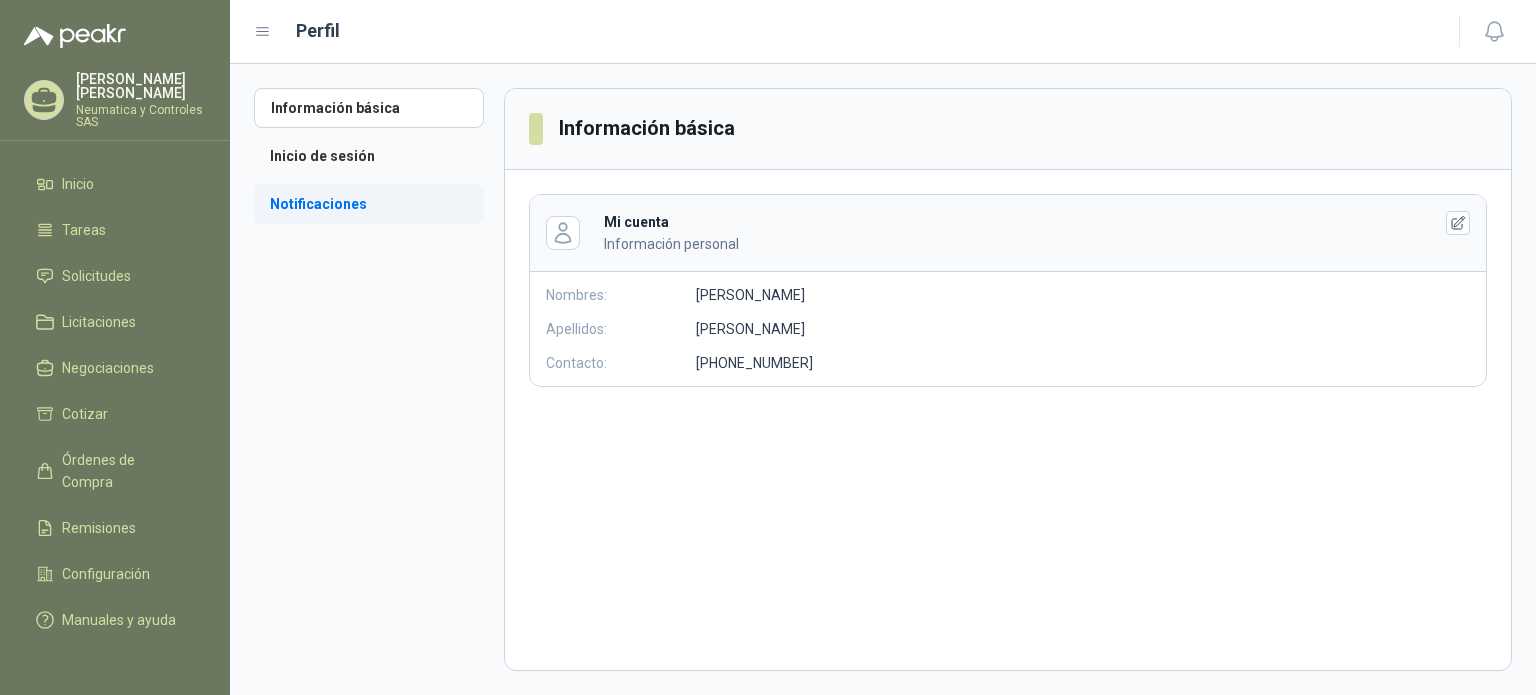click on "Notificaciones" at bounding box center (369, 204) 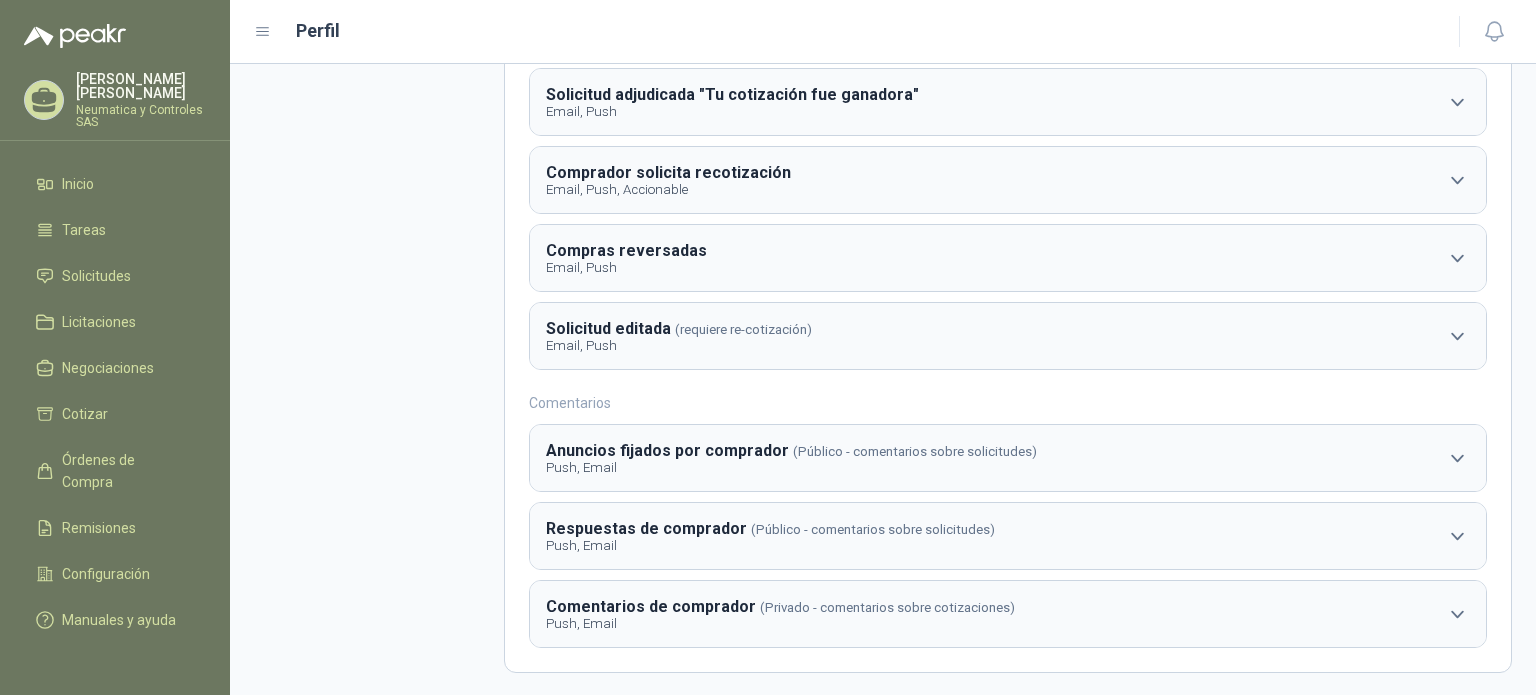 scroll, scrollTop: 328, scrollLeft: 0, axis: vertical 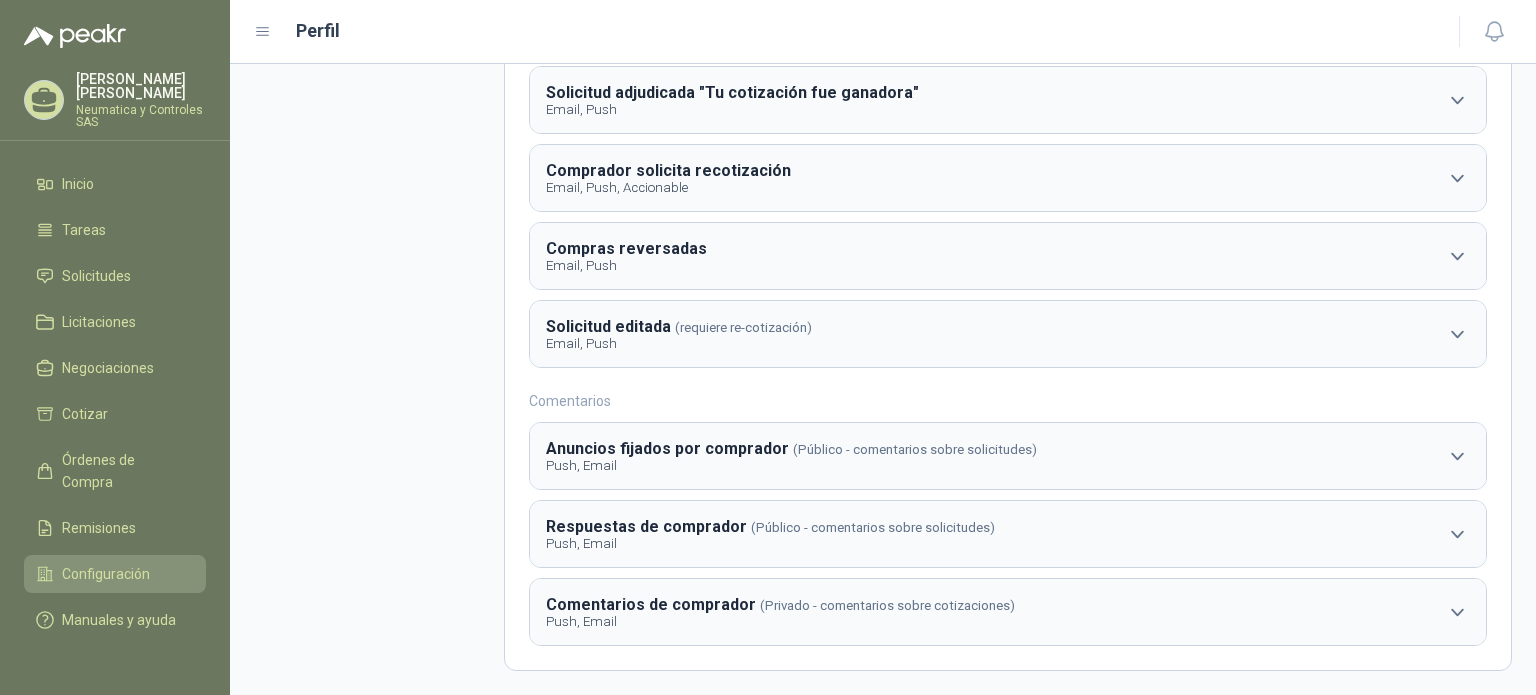 click on "Configuración" at bounding box center [106, 574] 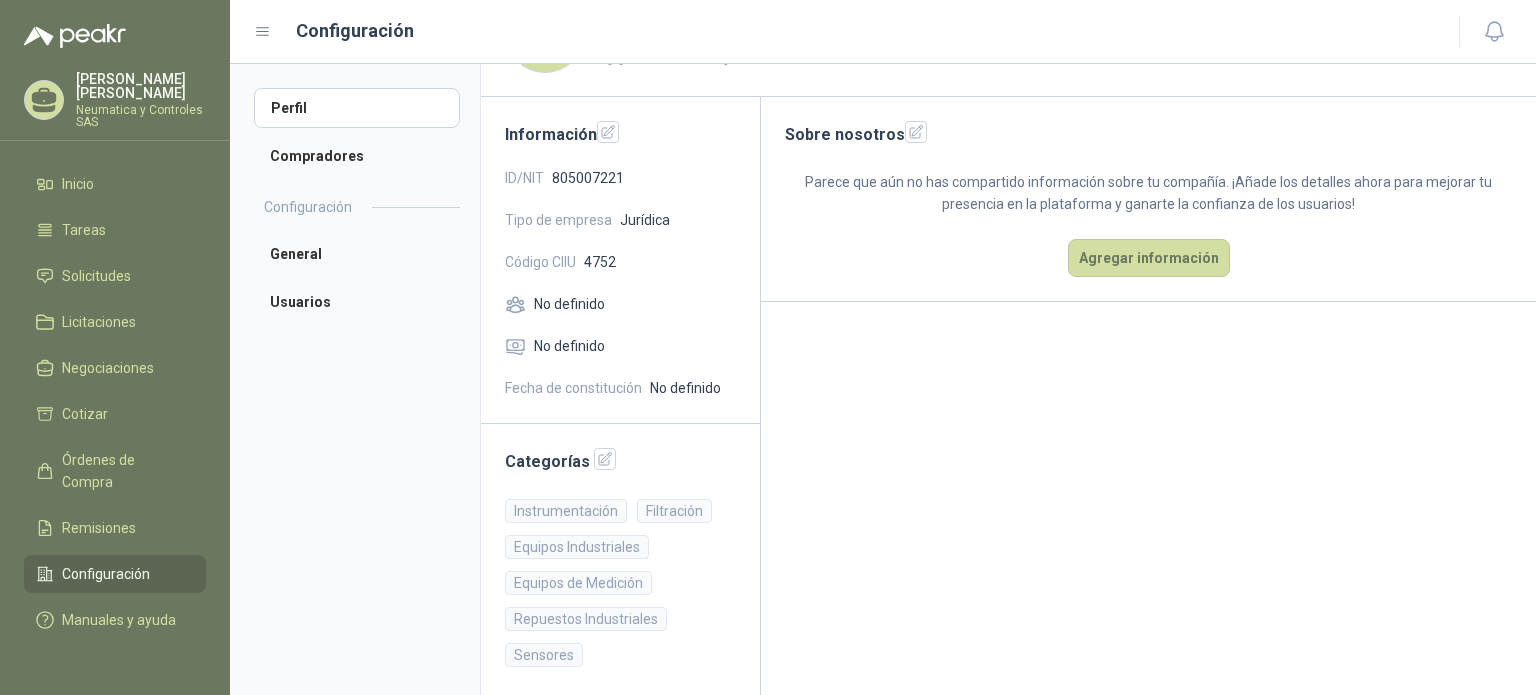 scroll, scrollTop: 103, scrollLeft: 0, axis: vertical 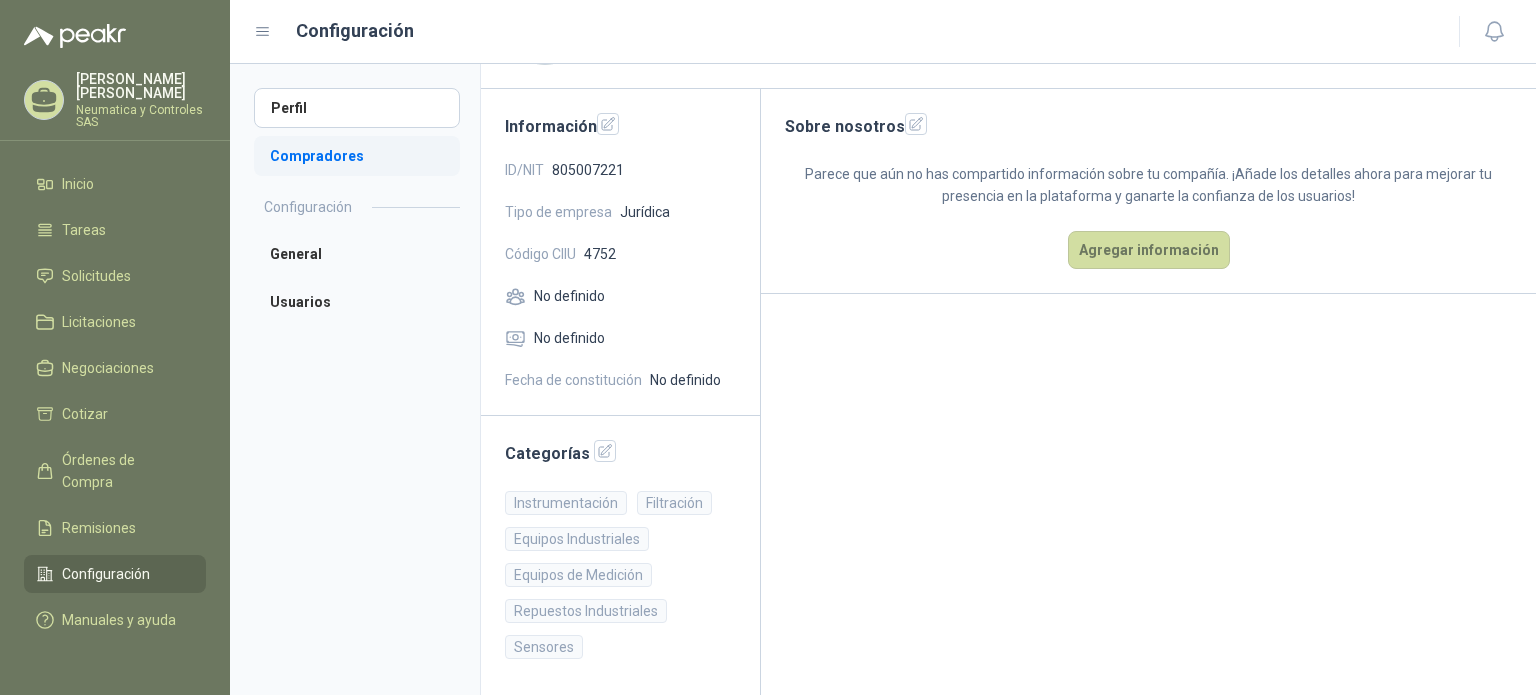 click on "Compradores" at bounding box center [357, 156] 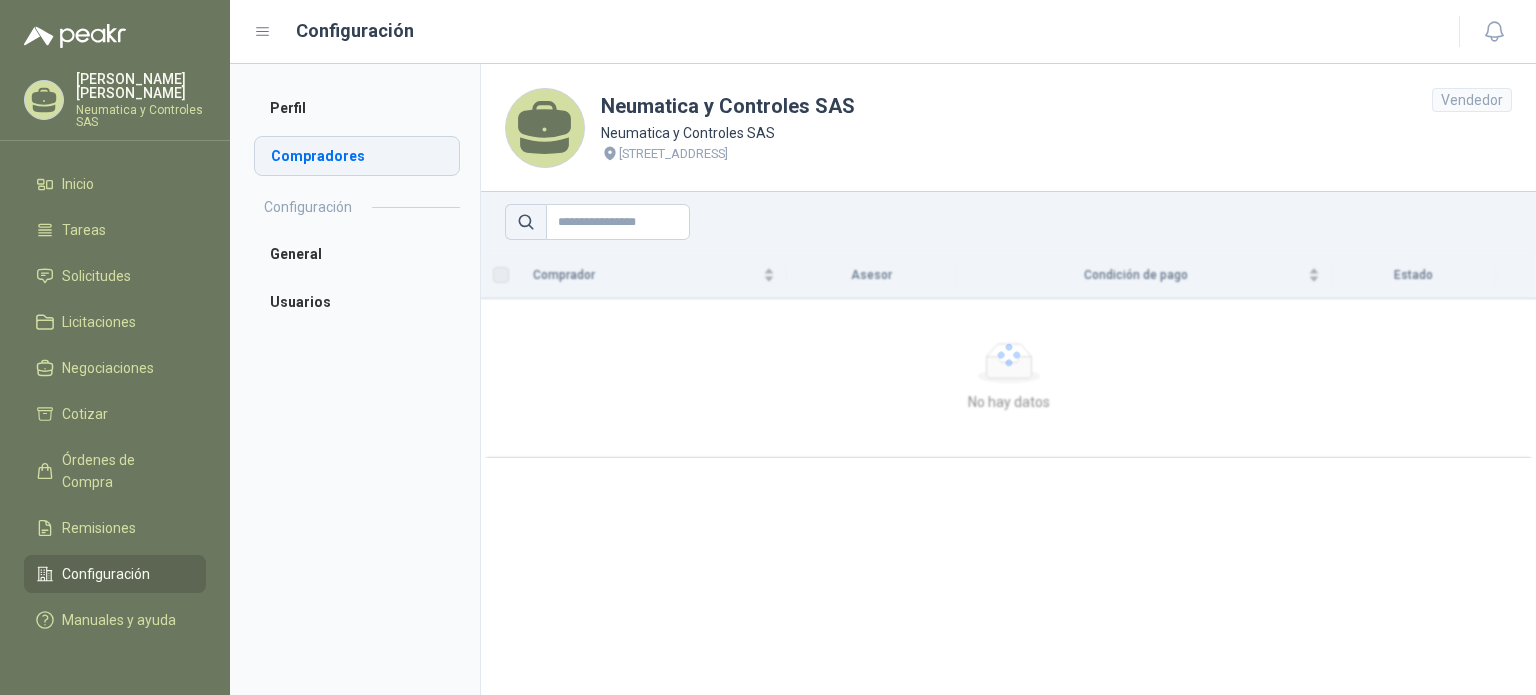 scroll, scrollTop: 0, scrollLeft: 0, axis: both 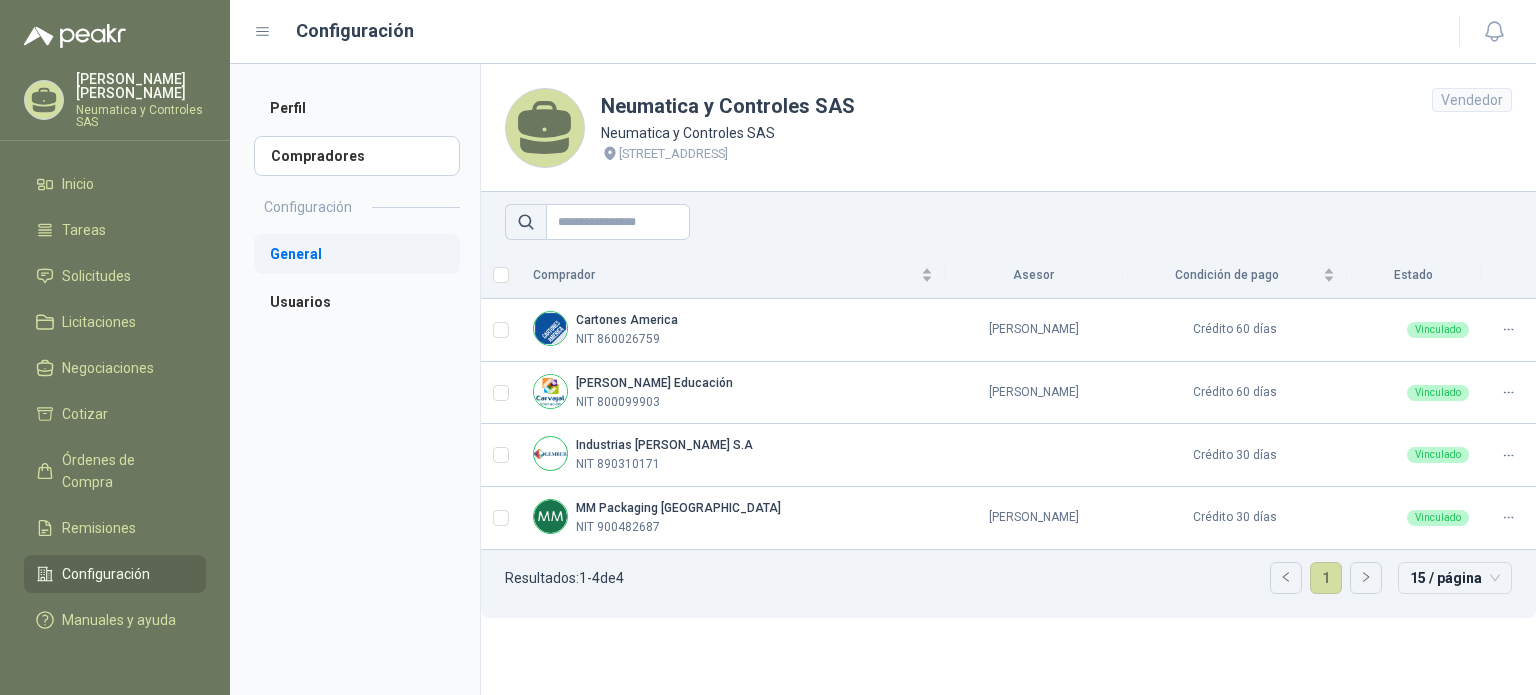 click on "General" at bounding box center (357, 254) 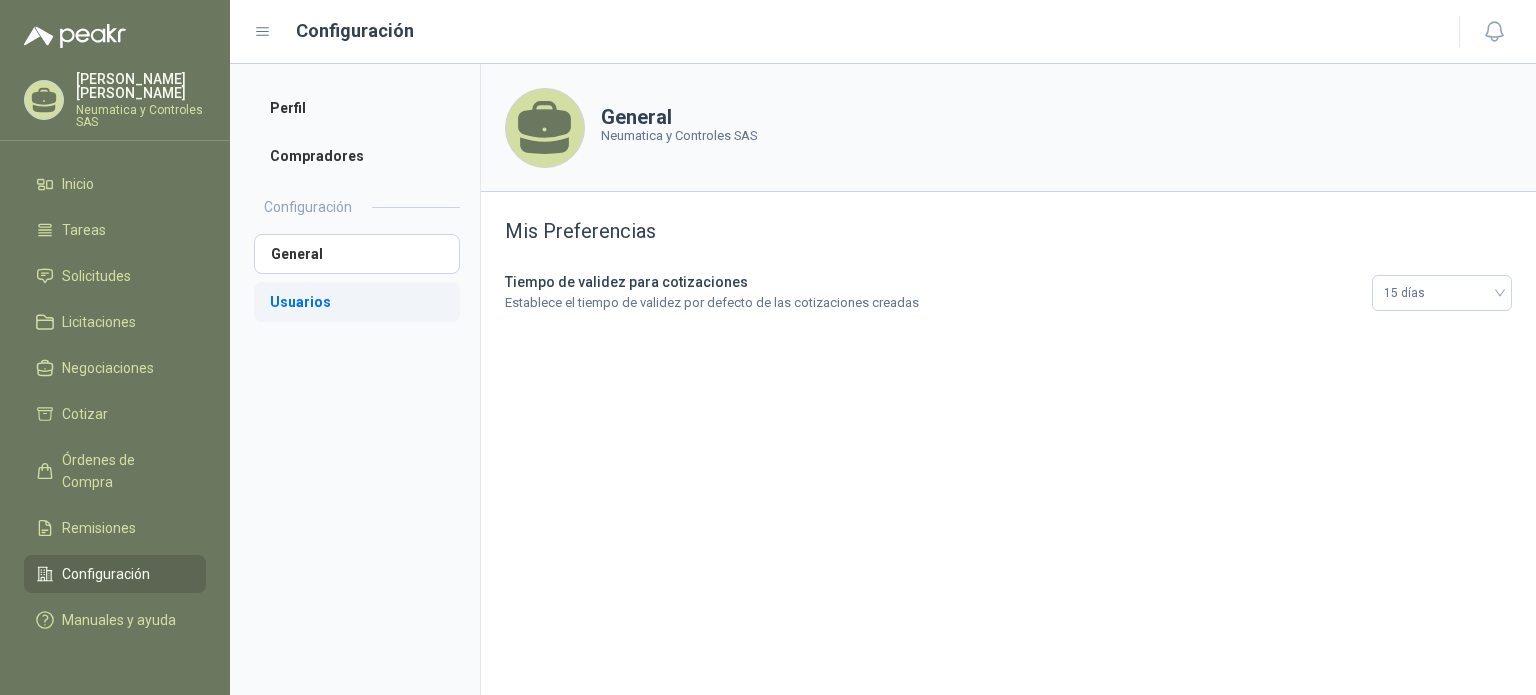click on "Usuarios" at bounding box center (357, 302) 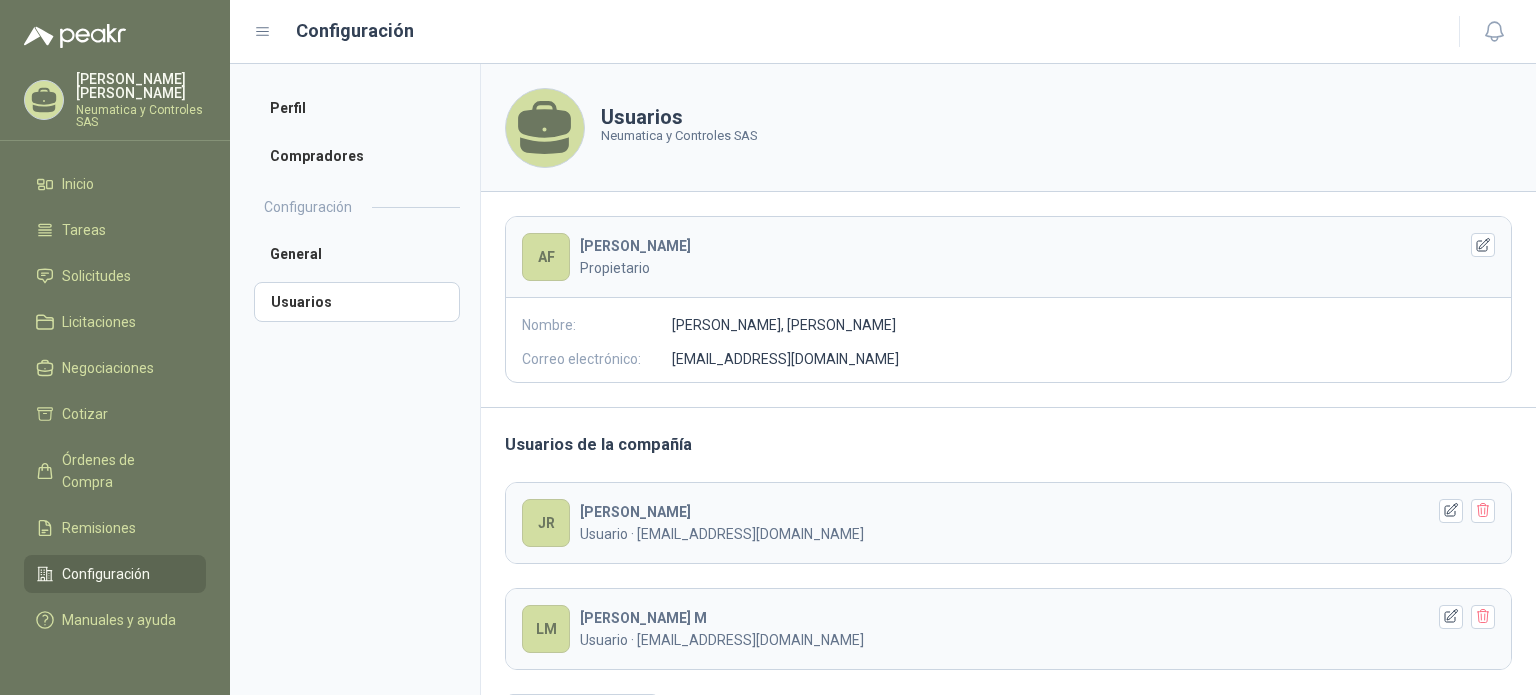 scroll, scrollTop: 51, scrollLeft: 0, axis: vertical 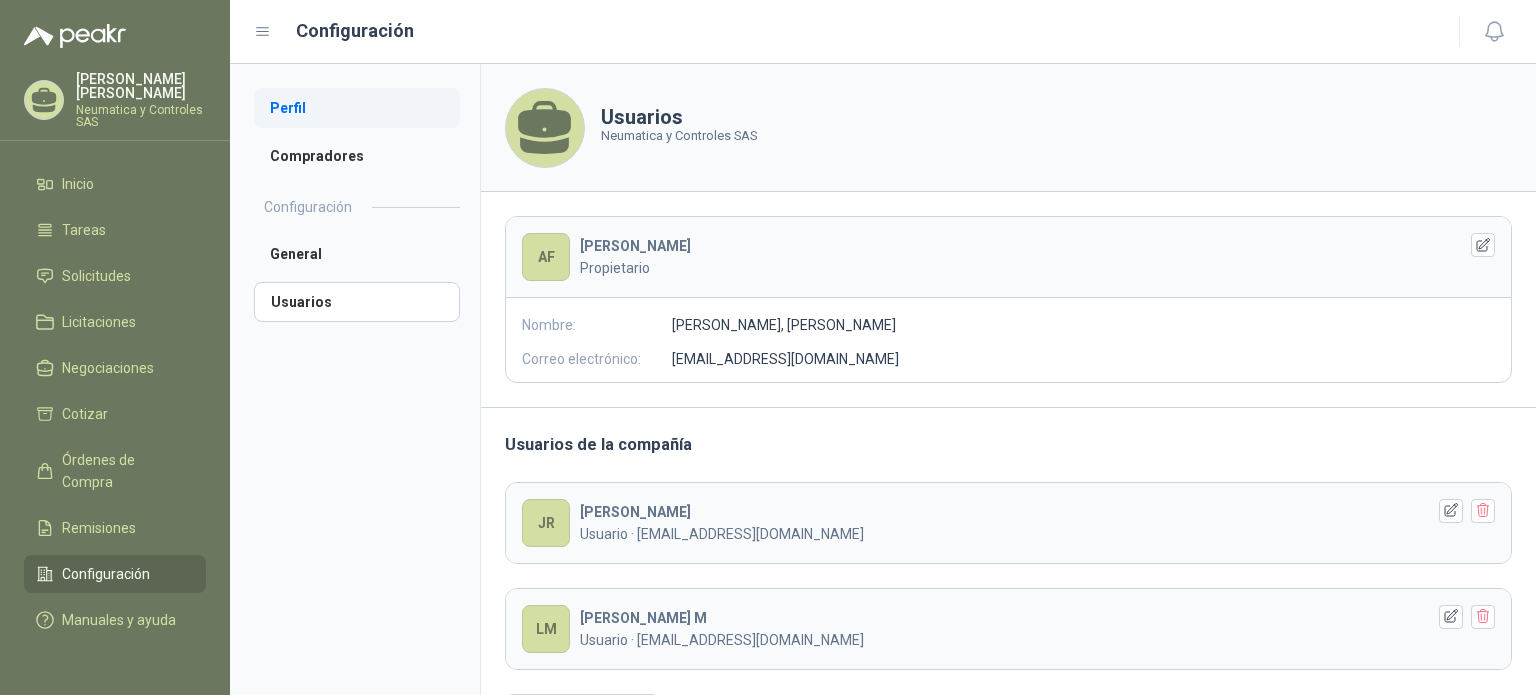 click on "Perfil" at bounding box center (357, 108) 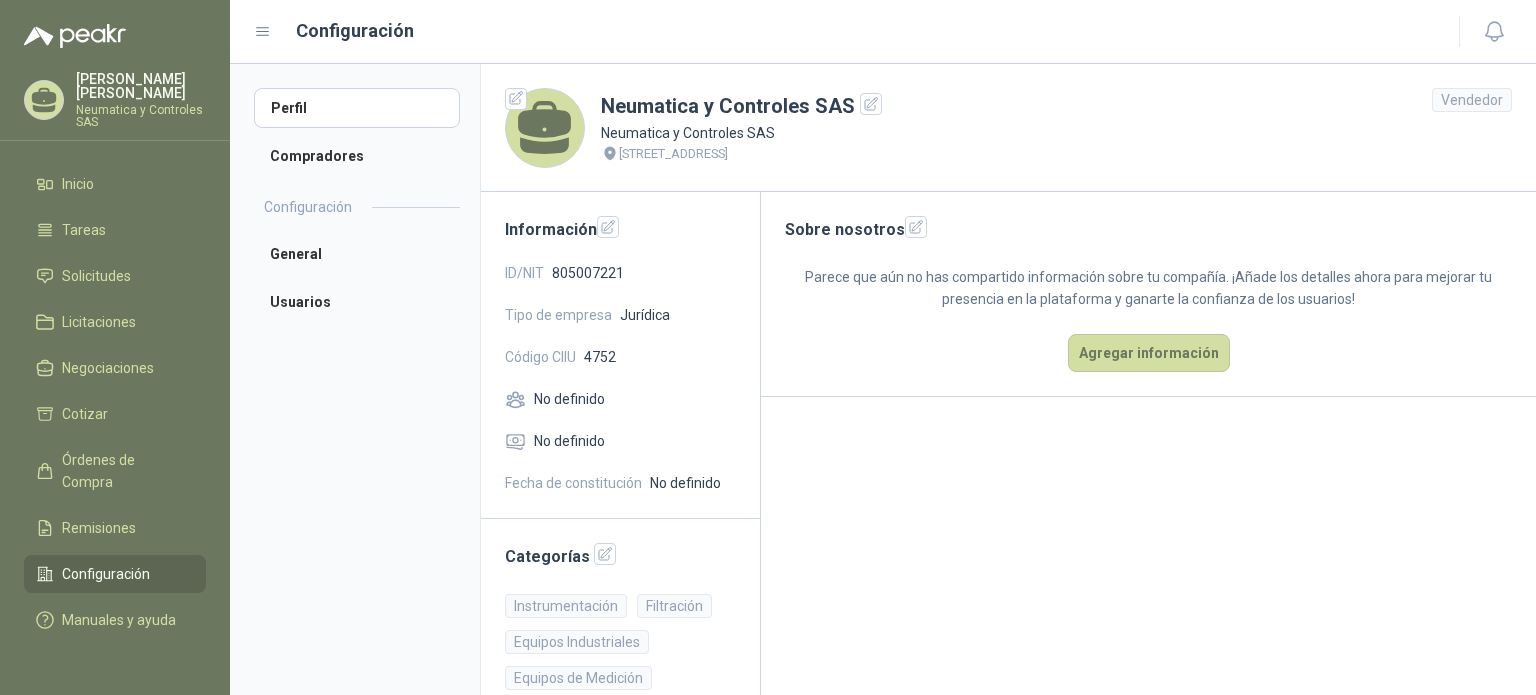 click on "No definido" at bounding box center (569, 399) 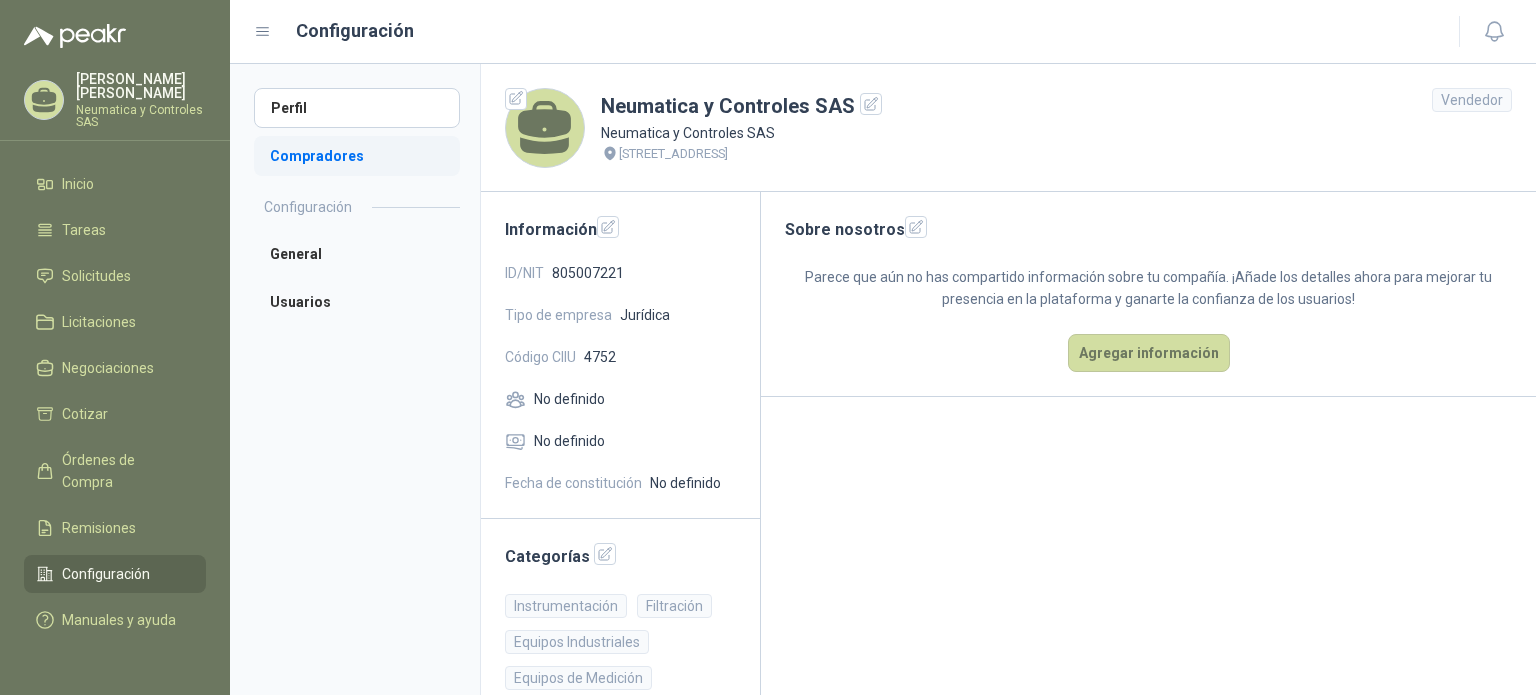 click on "Compradores" at bounding box center [357, 156] 